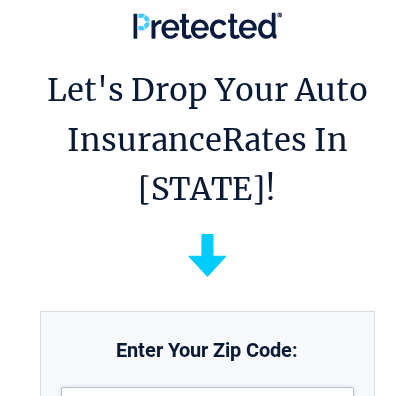 scroll, scrollTop: 0, scrollLeft: 0, axis: both 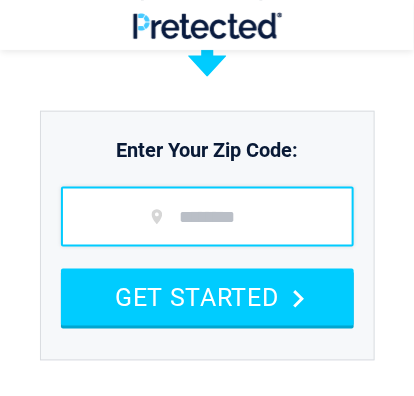 click at bounding box center [207, 217] 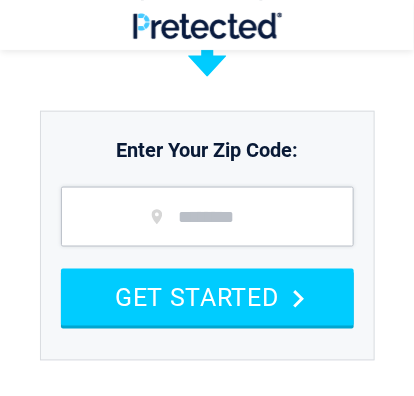 type on "*****" 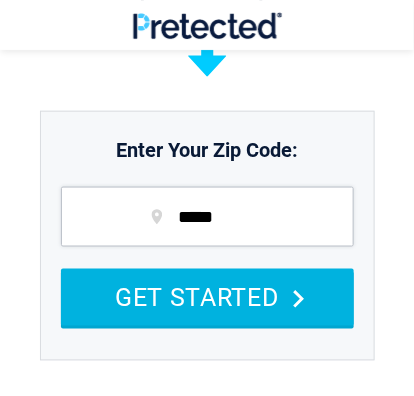 click on "GET STARTED" at bounding box center (207, 297) 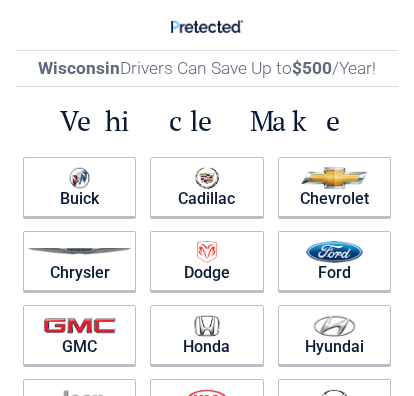 scroll, scrollTop: 0, scrollLeft: 0, axis: both 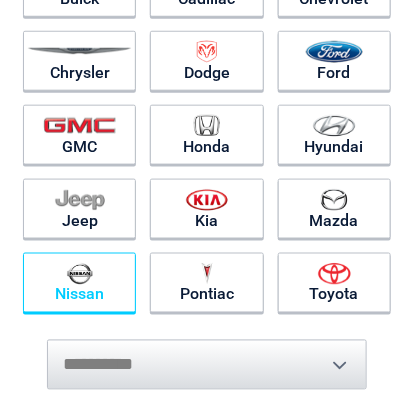click at bounding box center [79, 274] 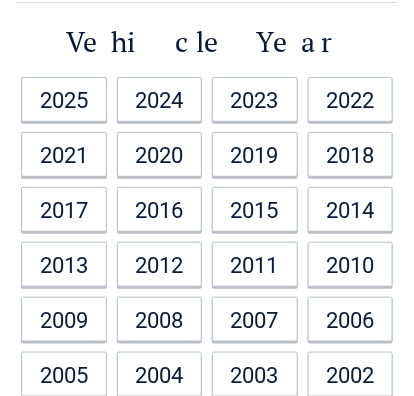scroll, scrollTop: 0, scrollLeft: 0, axis: both 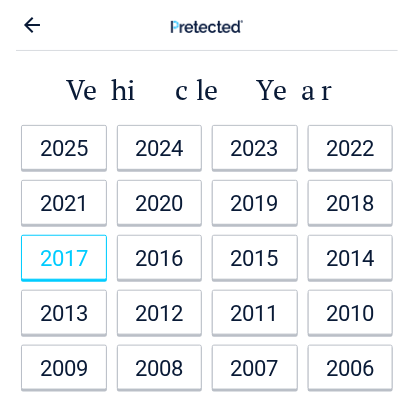 click on "2017" at bounding box center (64, 257) 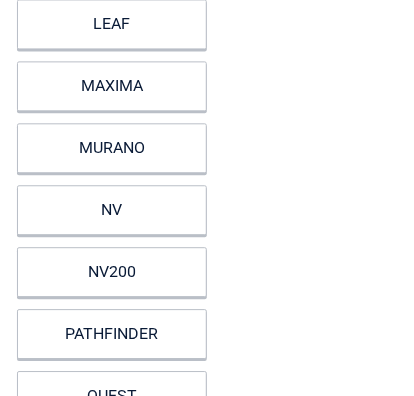 scroll, scrollTop: 600, scrollLeft: 0, axis: vertical 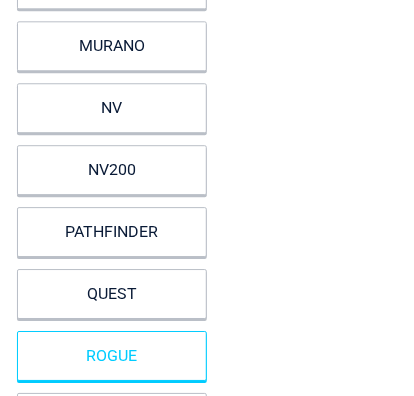 click on "ROGUE" at bounding box center (112, 356) 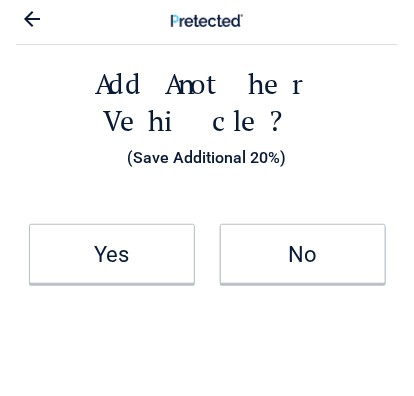 scroll, scrollTop: 0, scrollLeft: 0, axis: both 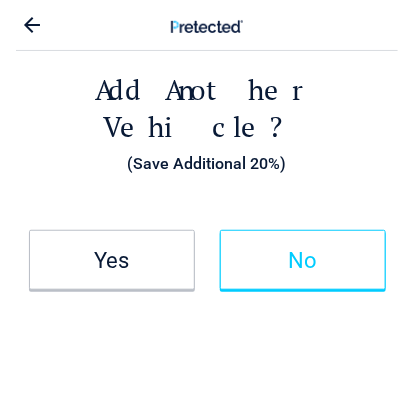 click on "No" at bounding box center [303, 260] 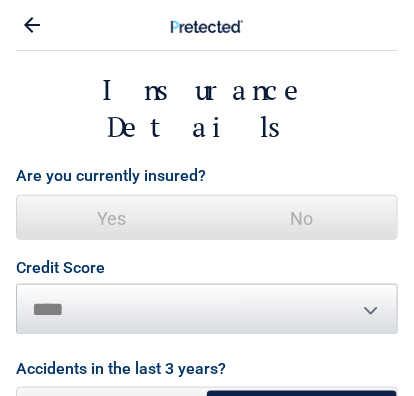 click on "Yes" at bounding box center (112, 218) 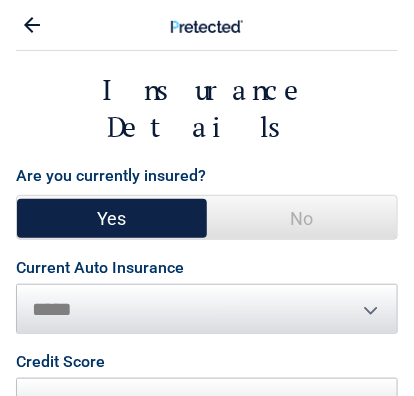 click on "**********" at bounding box center (207, 297) 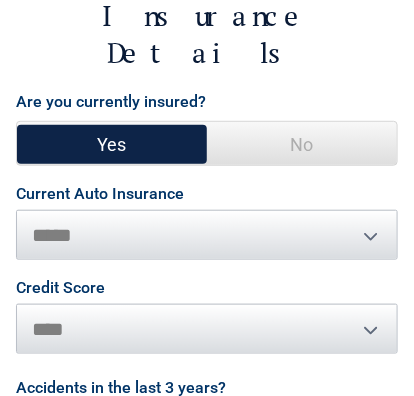 scroll, scrollTop: 100, scrollLeft: 0, axis: vertical 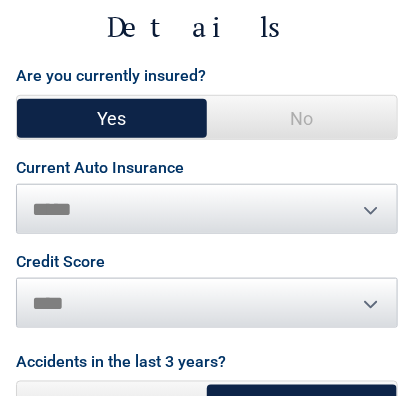 click on "Credit Score
*********
****
*******
****" at bounding box center [207, 291] 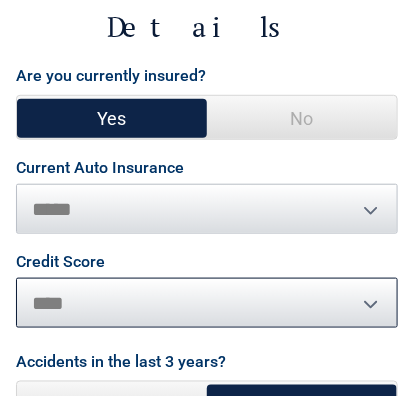 click on "*********
****
*******
****" at bounding box center [207, 303] 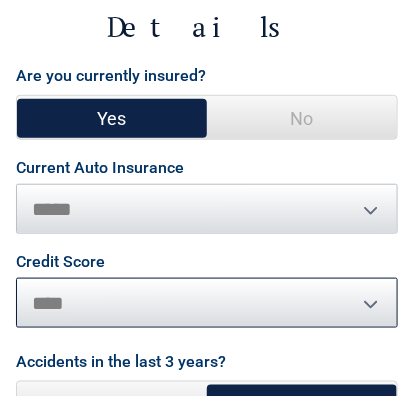 select on "****" 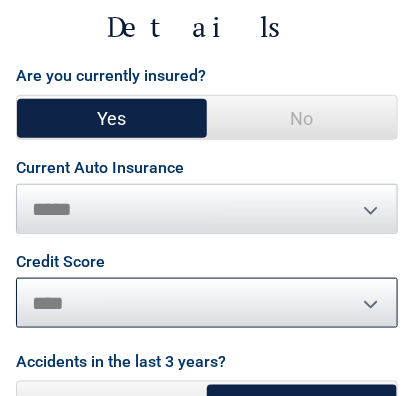 click on "*********
****
*******
****" at bounding box center (207, 303) 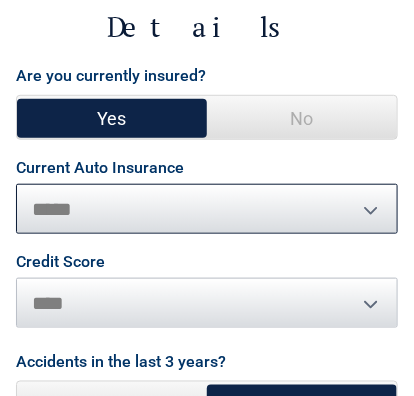 click on "**********" at bounding box center [207, 209] 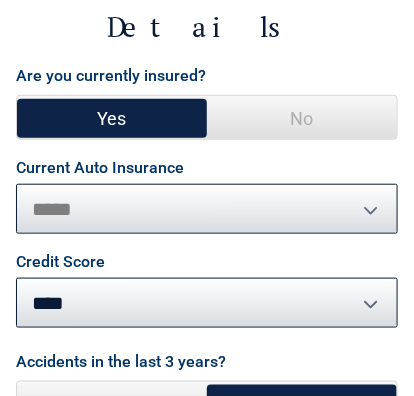 select on "**********" 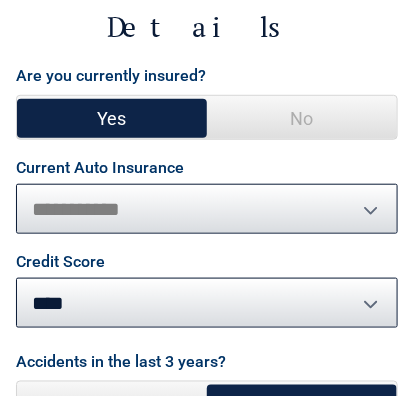 click on "**********" at bounding box center [207, 209] 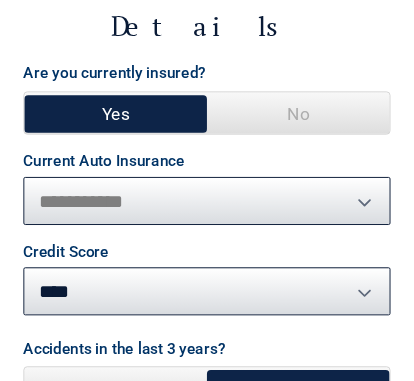scroll, scrollTop: 200, scrollLeft: 0, axis: vertical 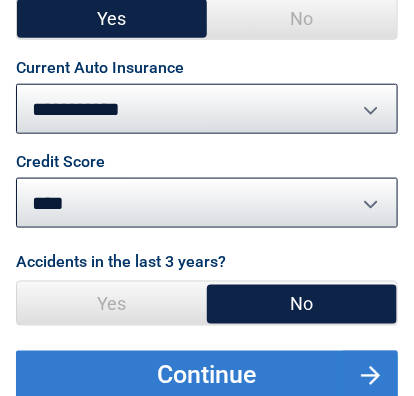 click on "Continue" at bounding box center [207, 376] 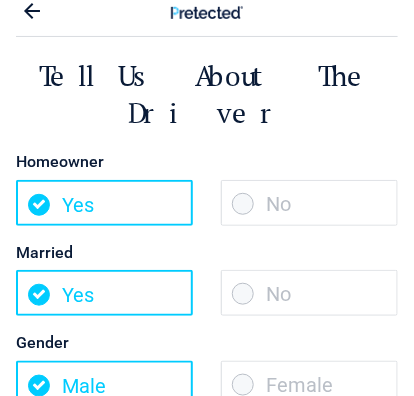 scroll, scrollTop: 0, scrollLeft: 0, axis: both 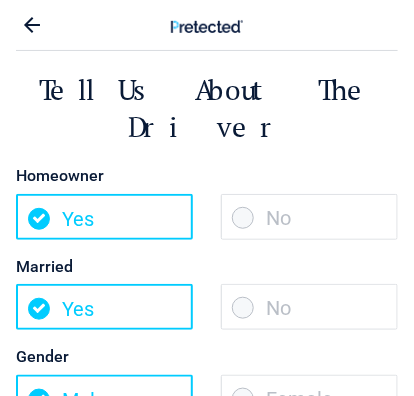 click on "No" at bounding box center (309, 217) 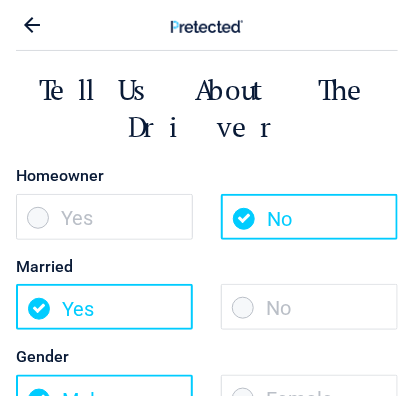click on "No" at bounding box center [309, 307] 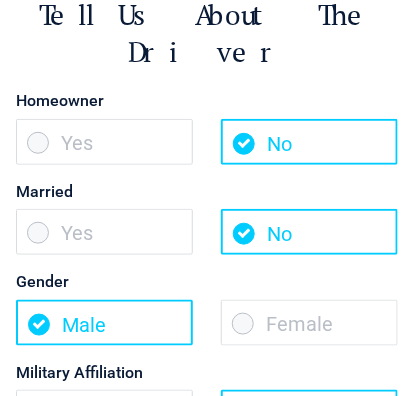 scroll, scrollTop: 100, scrollLeft: 0, axis: vertical 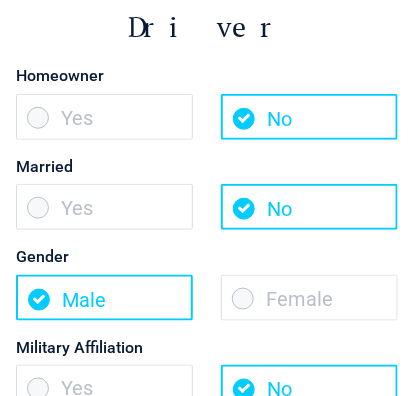 click on "Female" at bounding box center (309, 298) 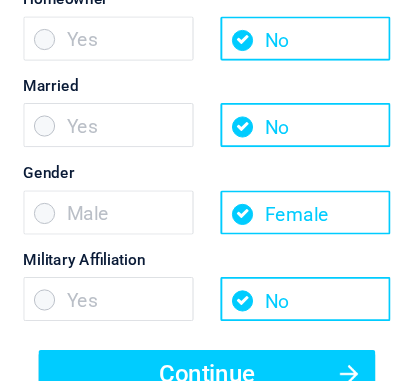 scroll, scrollTop: 200, scrollLeft: 0, axis: vertical 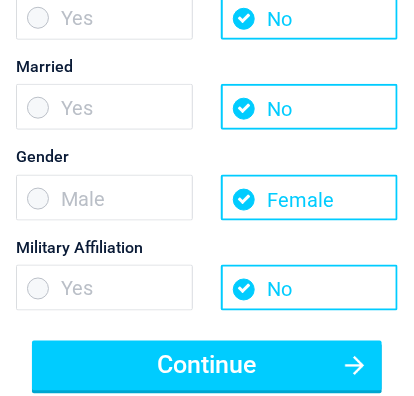click on "No" at bounding box center [309, 288] 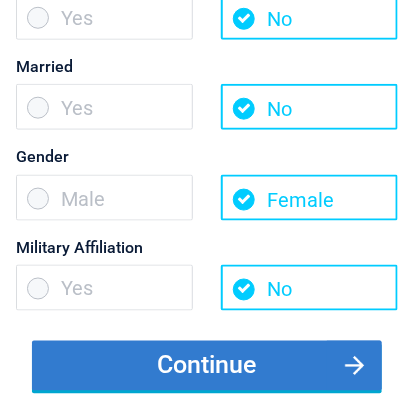 click on "Continue" at bounding box center (207, 366) 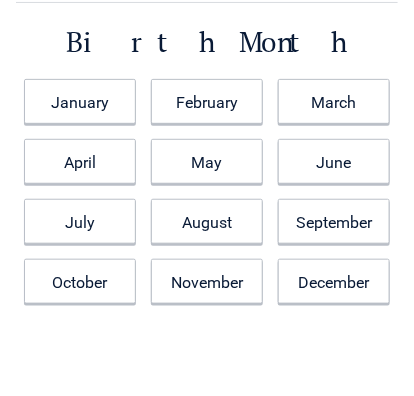scroll, scrollTop: 0, scrollLeft: 0, axis: both 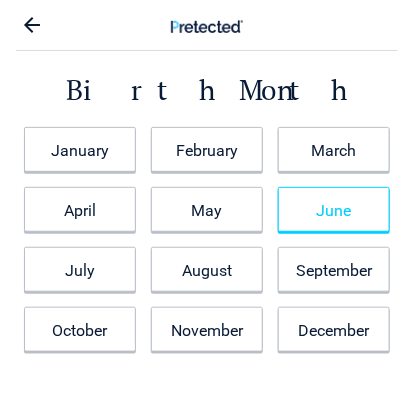 click on "June" at bounding box center (334, 209) 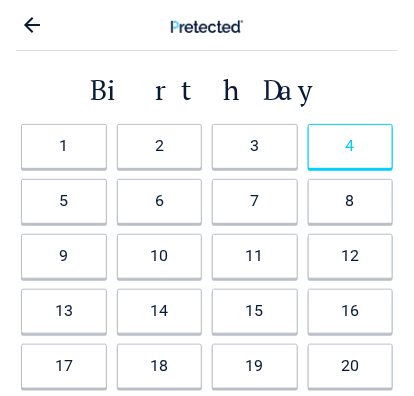 click on "4" at bounding box center (351, 146) 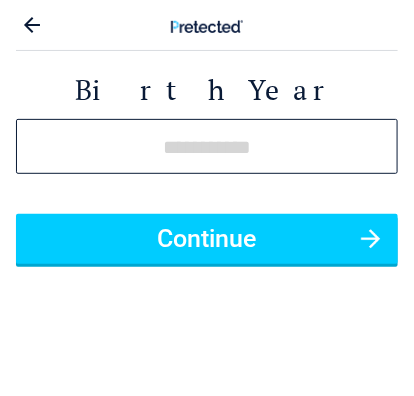 click at bounding box center [207, 146] 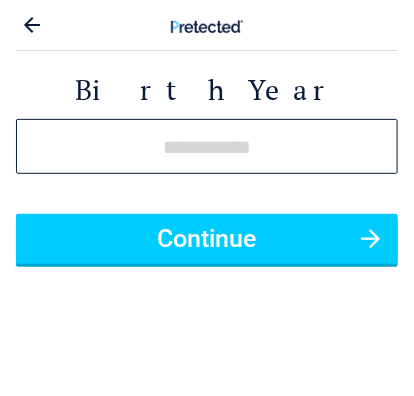 type on "****" 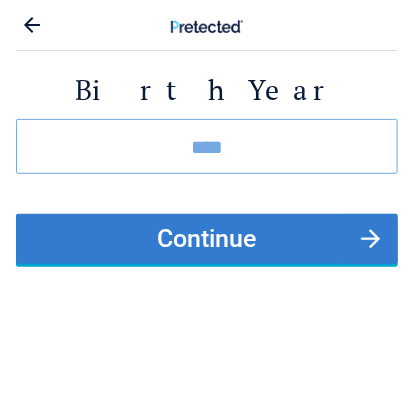 click on "Continue" at bounding box center (207, 239) 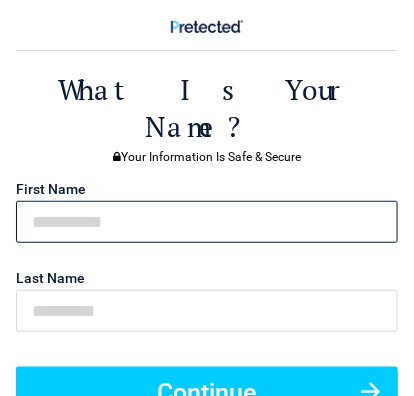 click at bounding box center (207, 222) 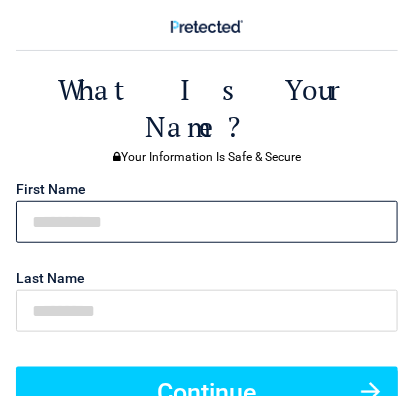 type on "****" 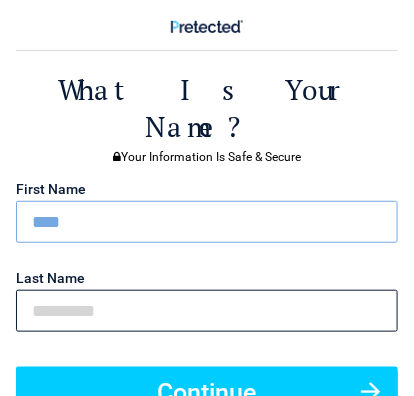 click at bounding box center [207, 311] 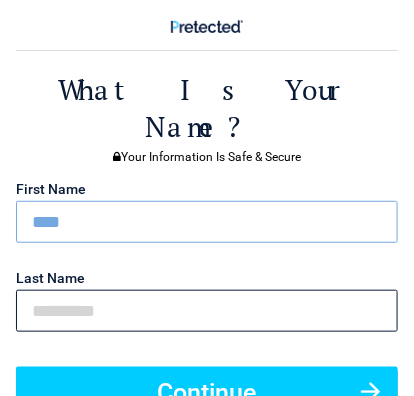type on "********" 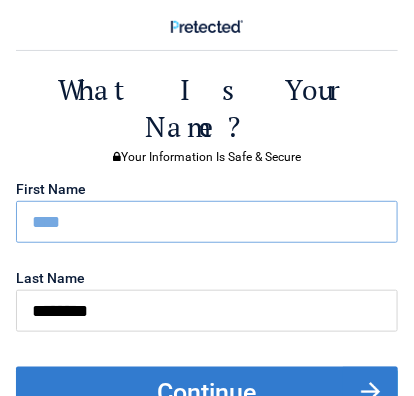 click on "Continue" at bounding box center [207, 392] 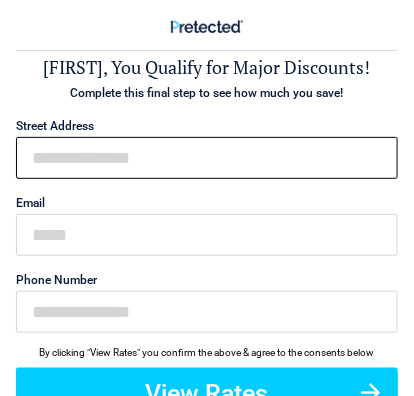 click on "First Name" at bounding box center (207, 158) 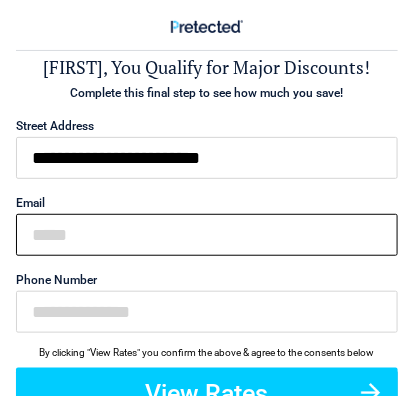type on "**********" 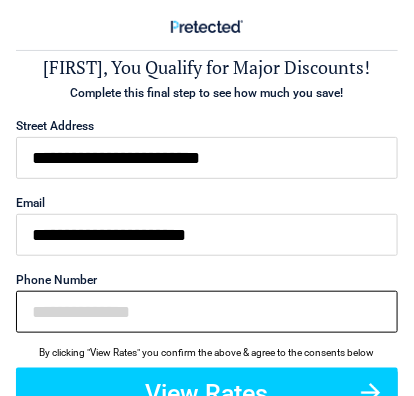 type on "**********" 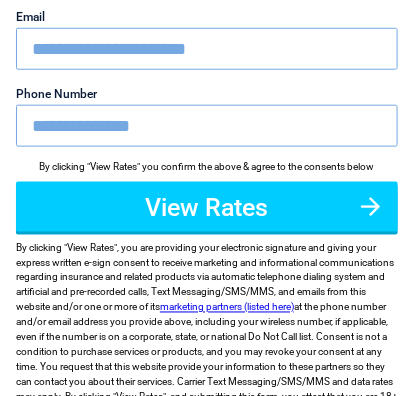 scroll, scrollTop: 200, scrollLeft: 0, axis: vertical 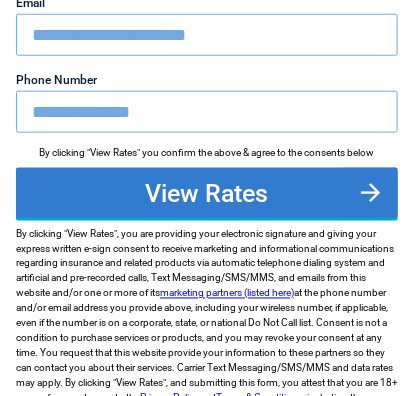 click on "View Rates" at bounding box center [207, 193] 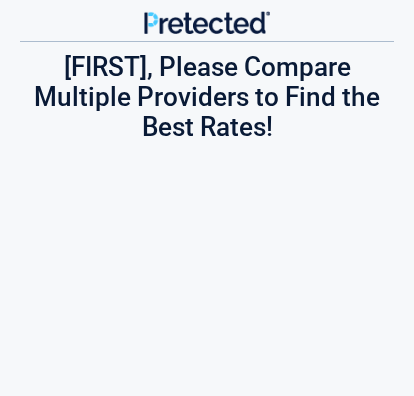 scroll, scrollTop: 0, scrollLeft: 0, axis: both 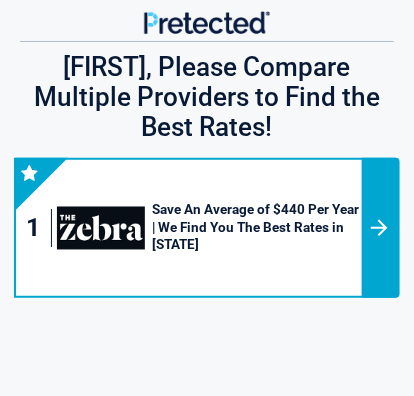 click on "Save An Average of $440 Per Year | We Find You The Best Rates in WI" at bounding box center [253, 228] 